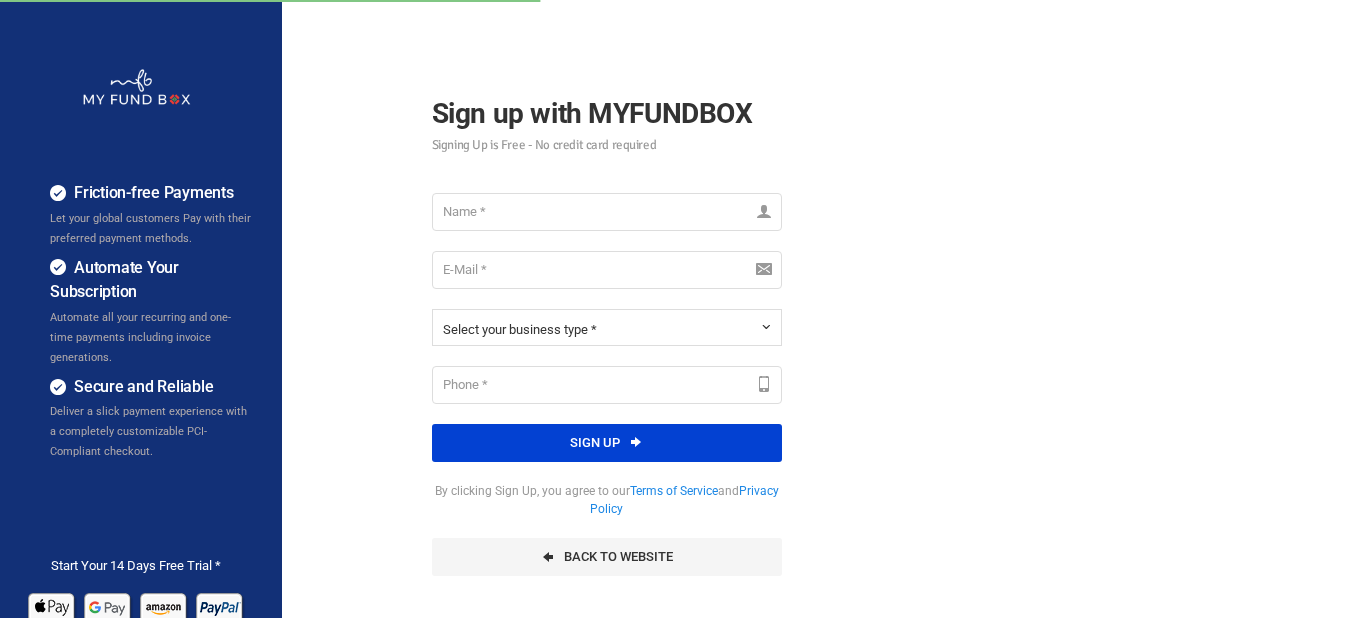 scroll, scrollTop: 0, scrollLeft: 0, axis: both 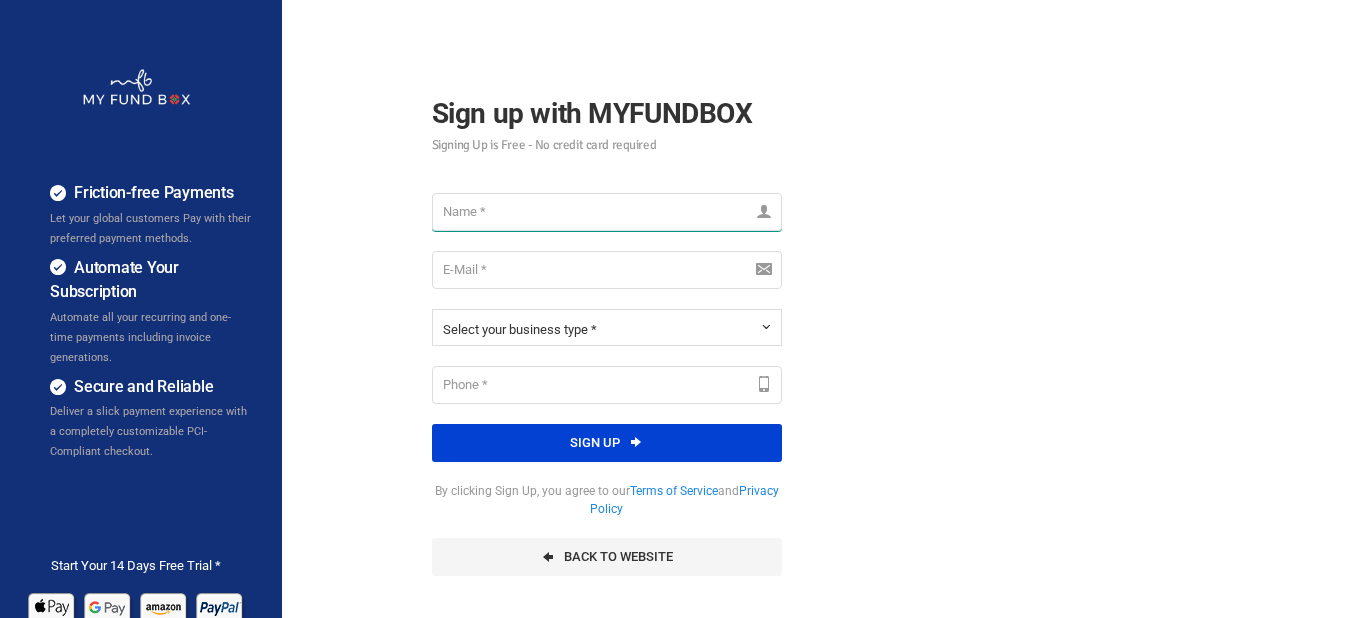 click at bounding box center (607, 212) 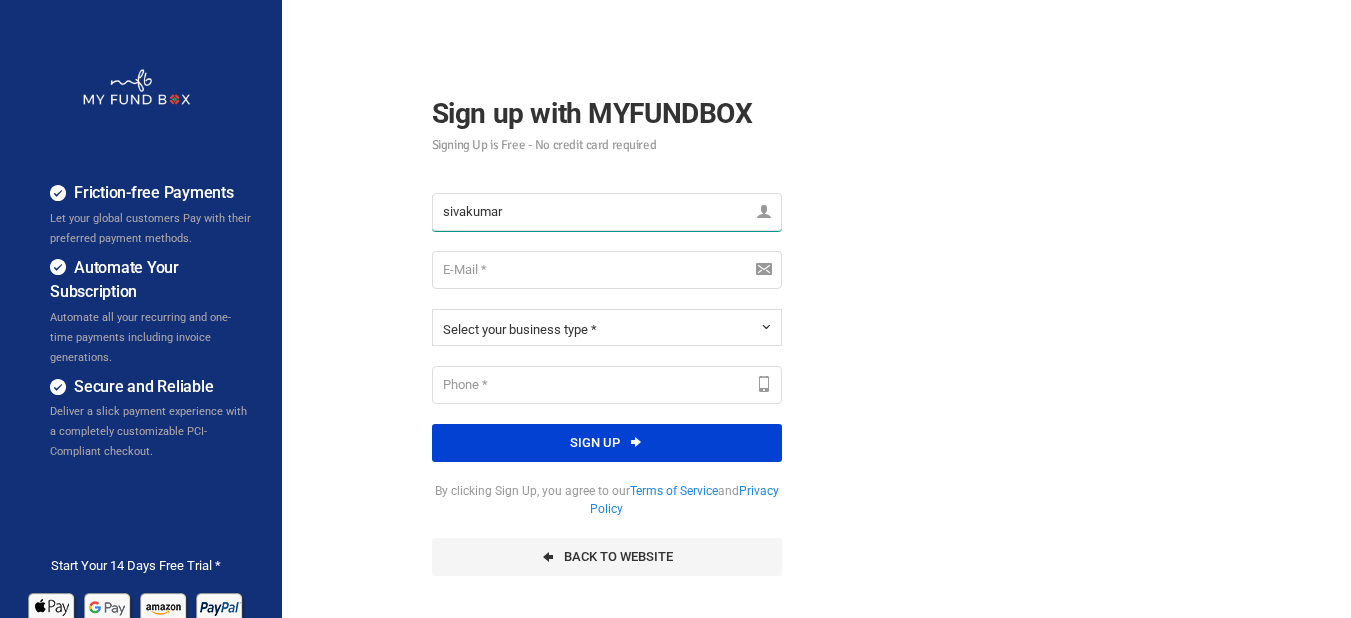 type on "sivakumar" 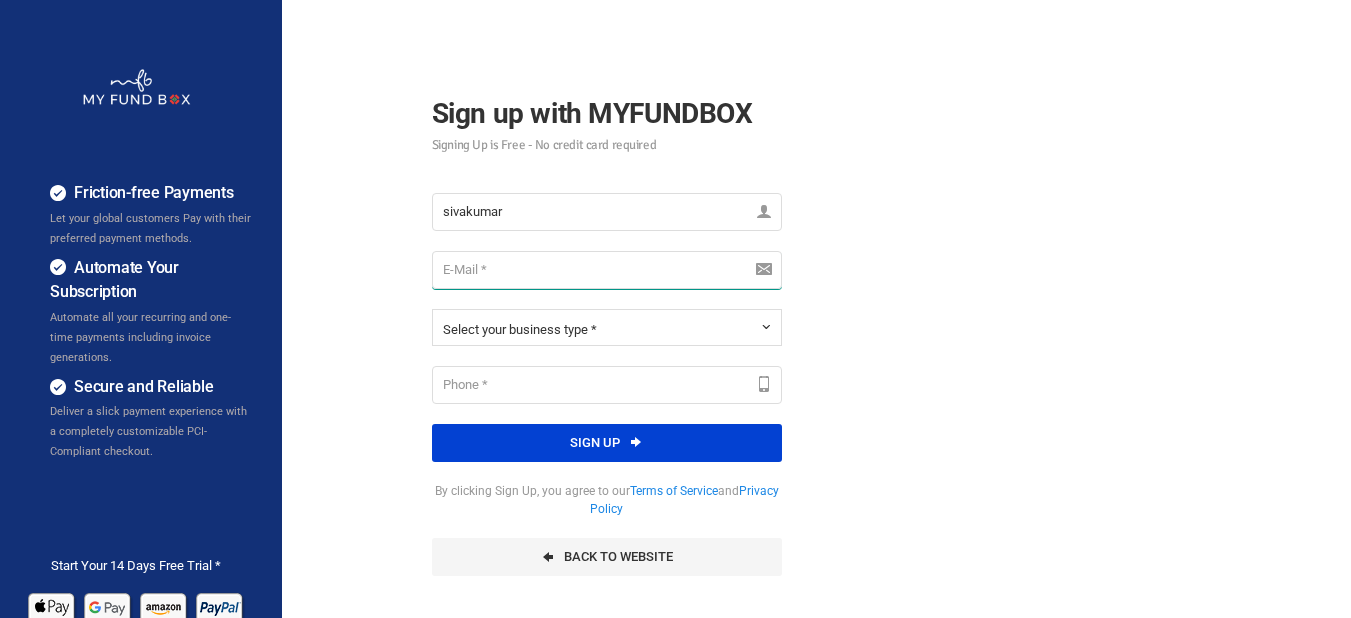 click at bounding box center (607, 270) 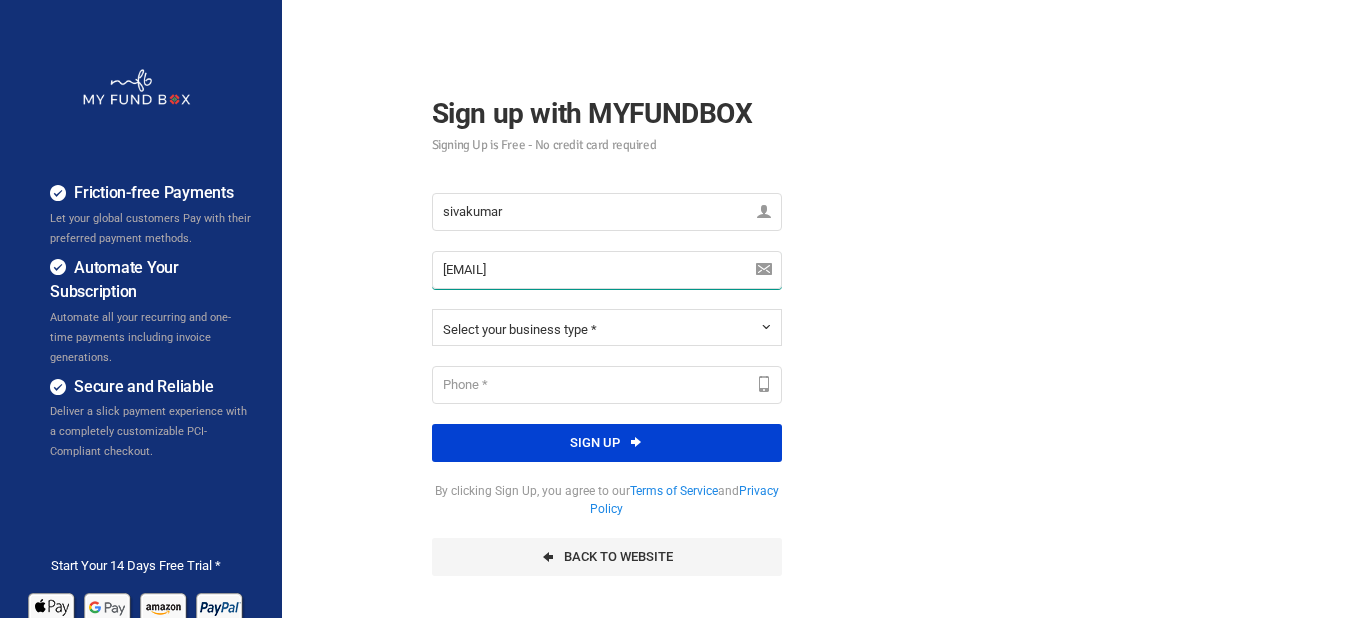 type on "sivakumar@myfundbox.de" 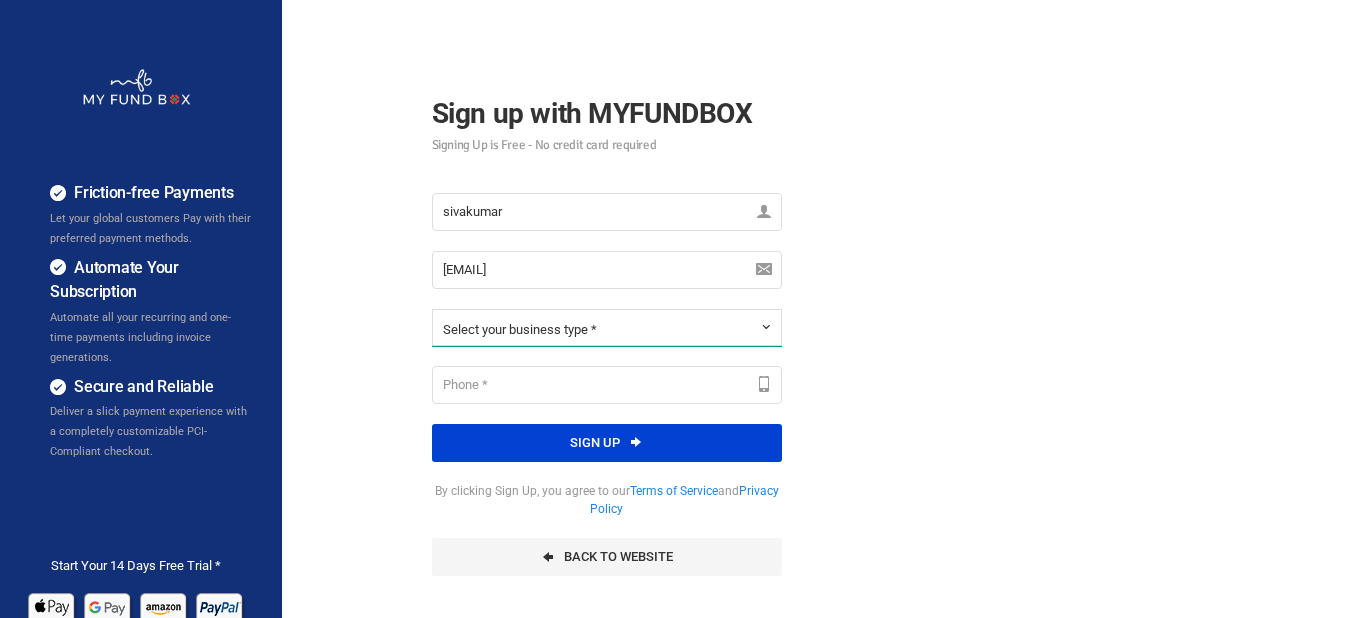 click on "Select your business type *" at bounding box center (607, 327) 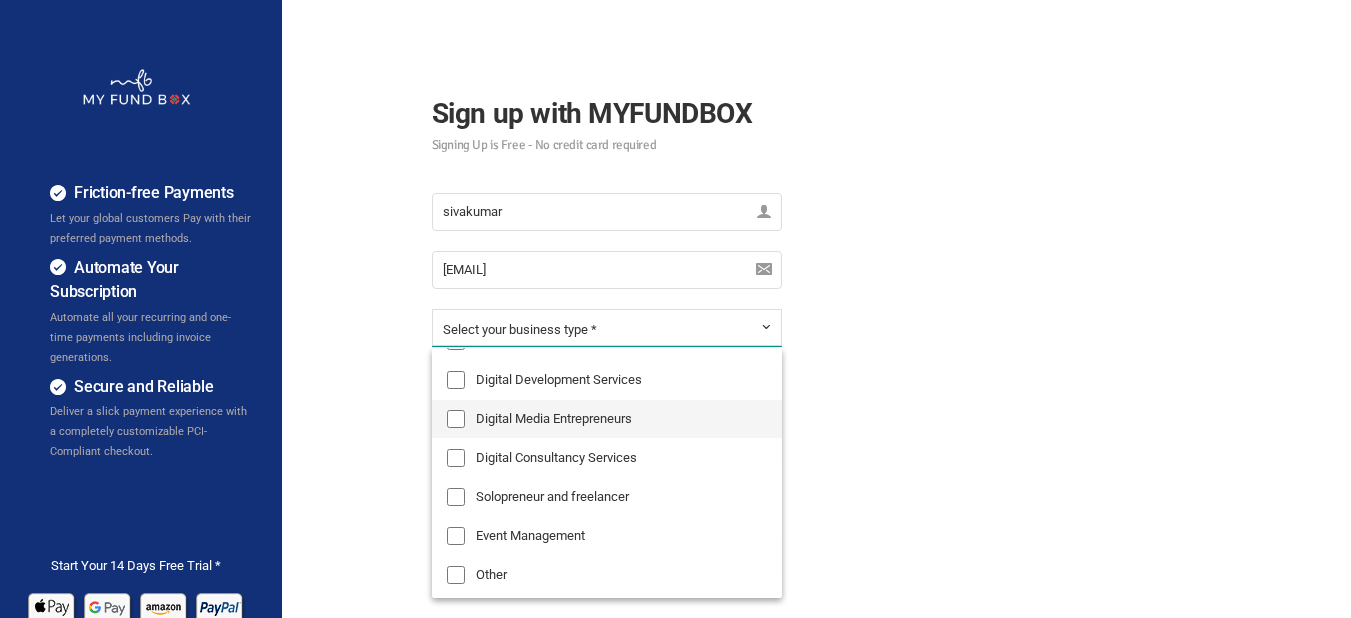 scroll, scrollTop: 217, scrollLeft: 0, axis: vertical 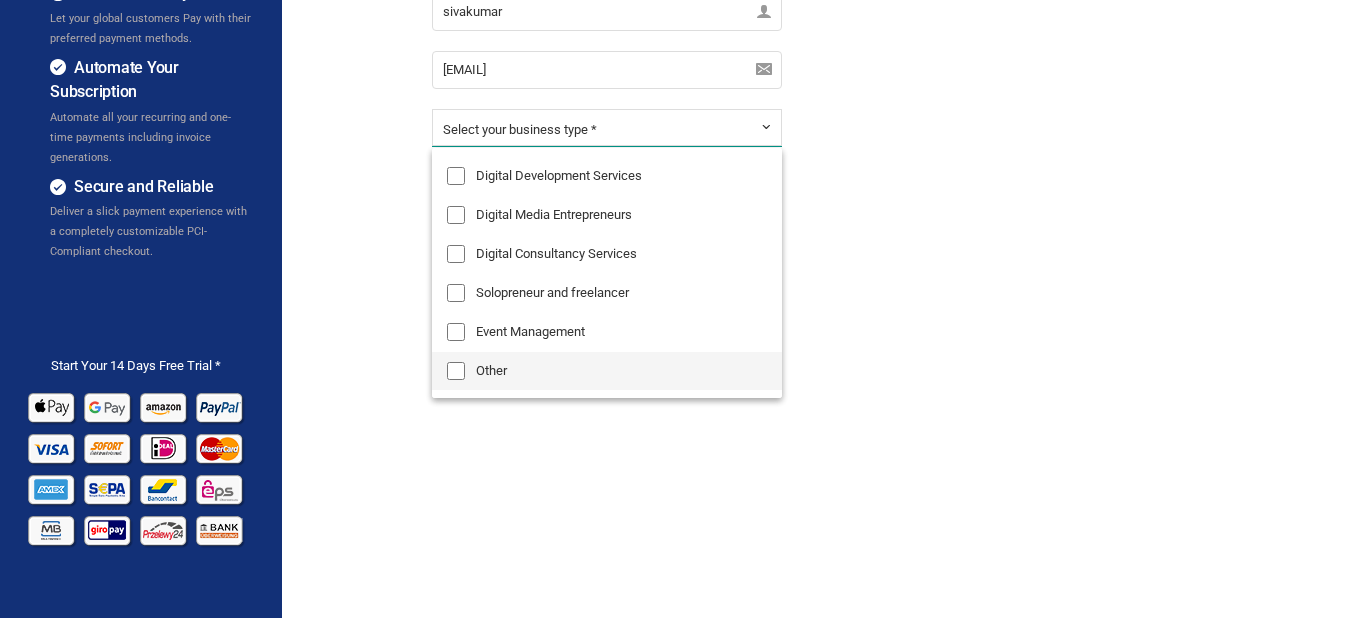 click on "Other" at bounding box center (607, 371) 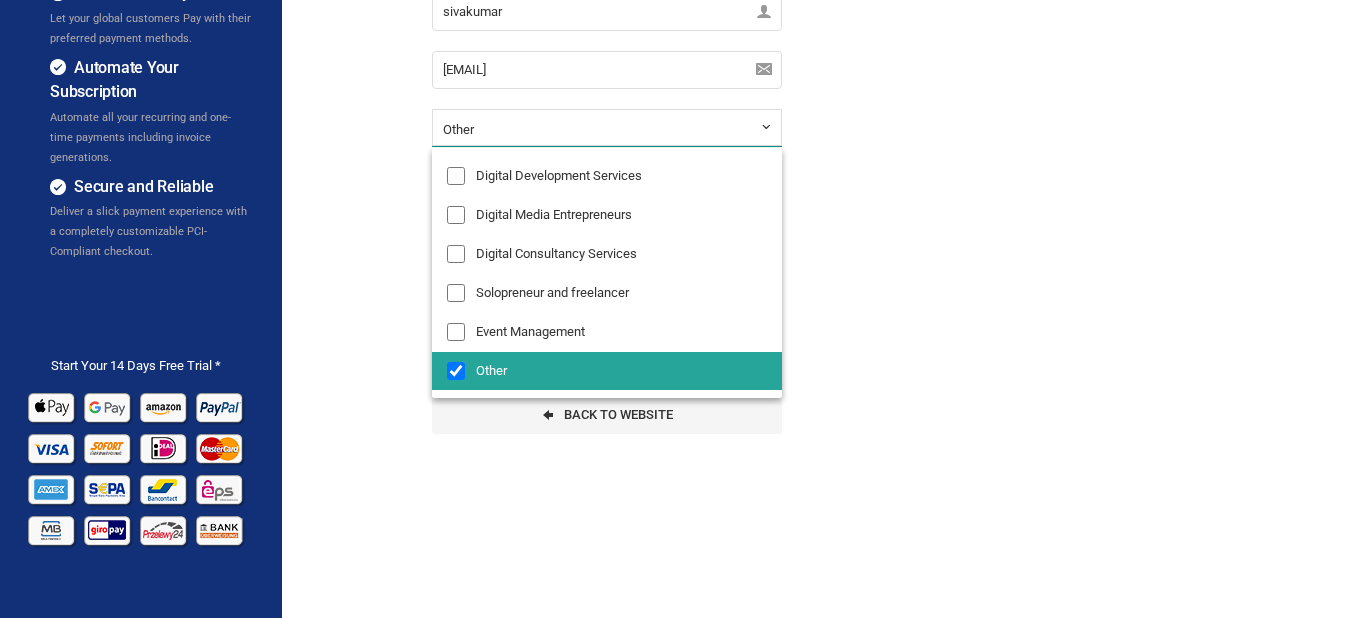 scroll, scrollTop: 288, scrollLeft: 0, axis: vertical 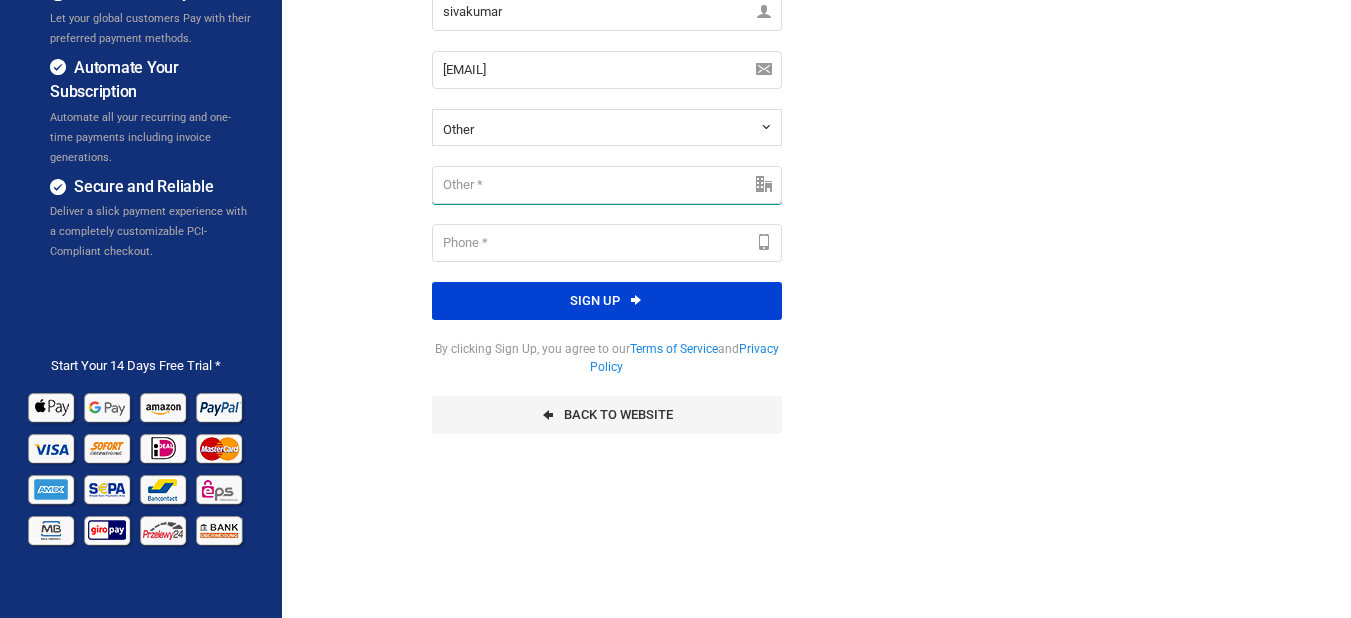 click at bounding box center (607, 185) 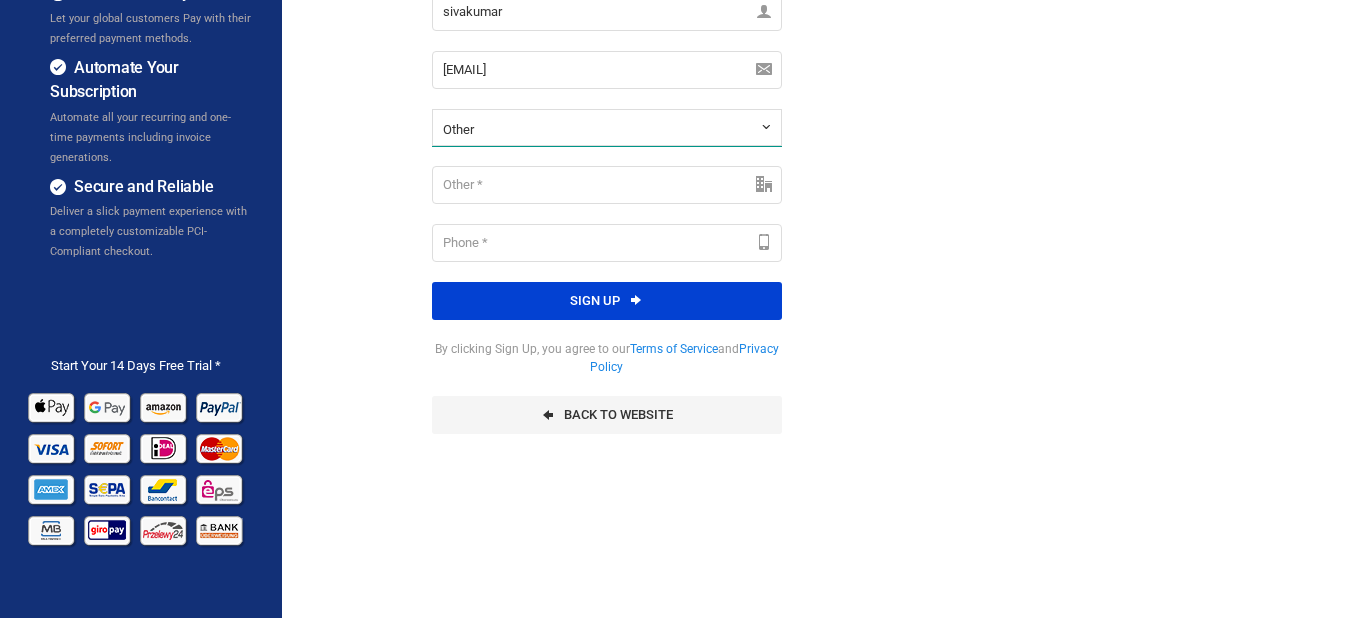 click on "Other" at bounding box center [607, 127] 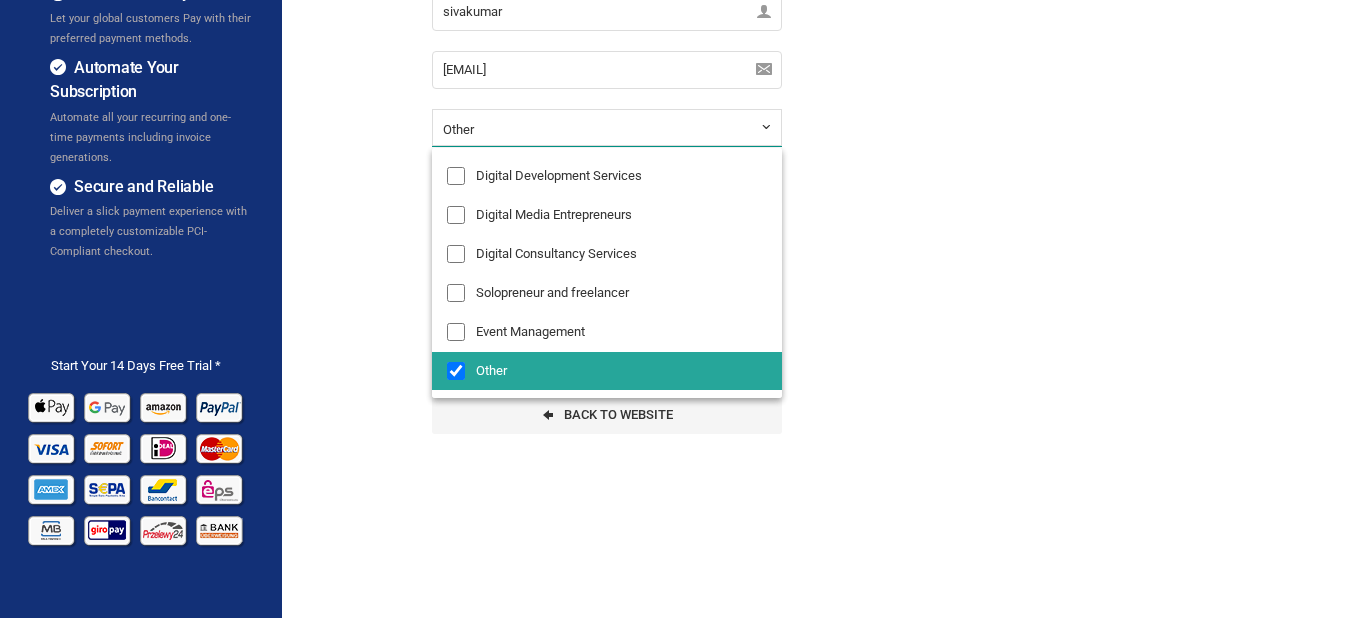 click on "Other" at bounding box center [607, 127] 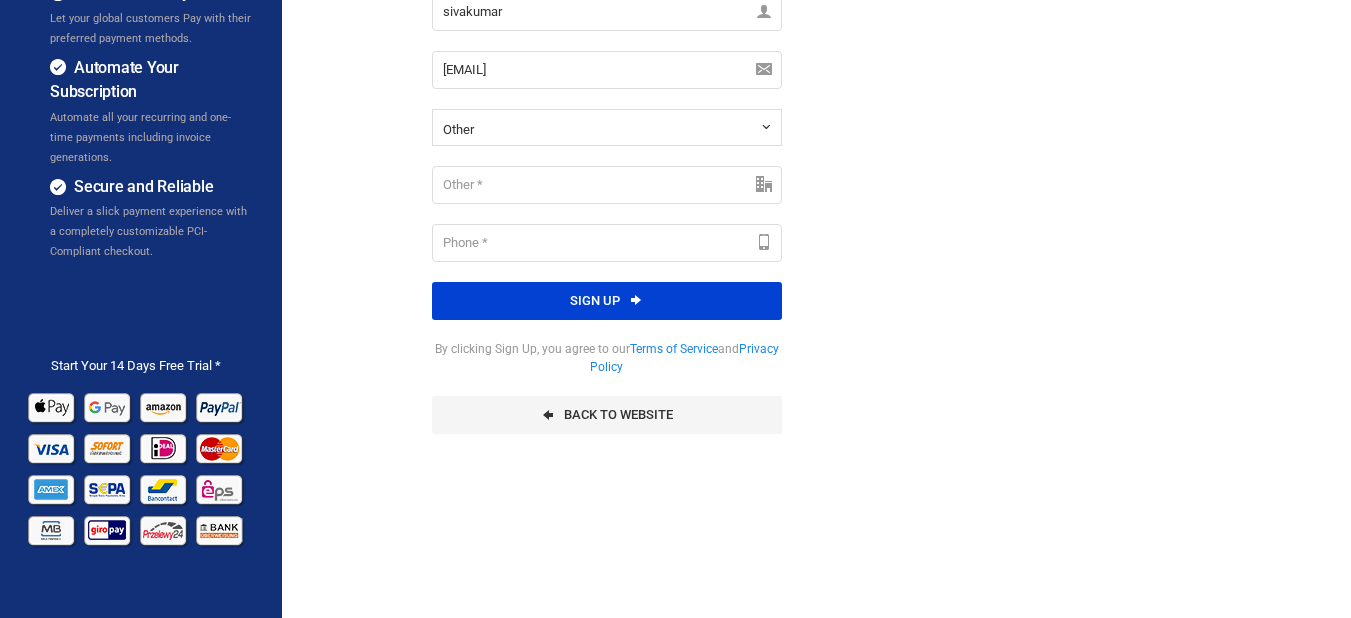click on "sivakumar
Please Fill out this field
sivakumar@myfundbox.de
Enter valid Email Address
Please enter your registered business/professional email.
Please enter your registered business/professional email.
The email provided is a disposable email.
Enter valid Email Address
Maximum limit reached
Fundraising CRM
Subscription Billing
Affiliate
Fundraising CRM
Subscription Billing
Digital Marketing Agency
E-learning Courses and Tutoring
Online Shopping Platform
Software as a service (SaaS)
Digital Development Services
Digital Media Entrepreneurs
Digital Consultancy Services
Solopreneur and freelancer
Event Management
Other" at bounding box center [607, 214] 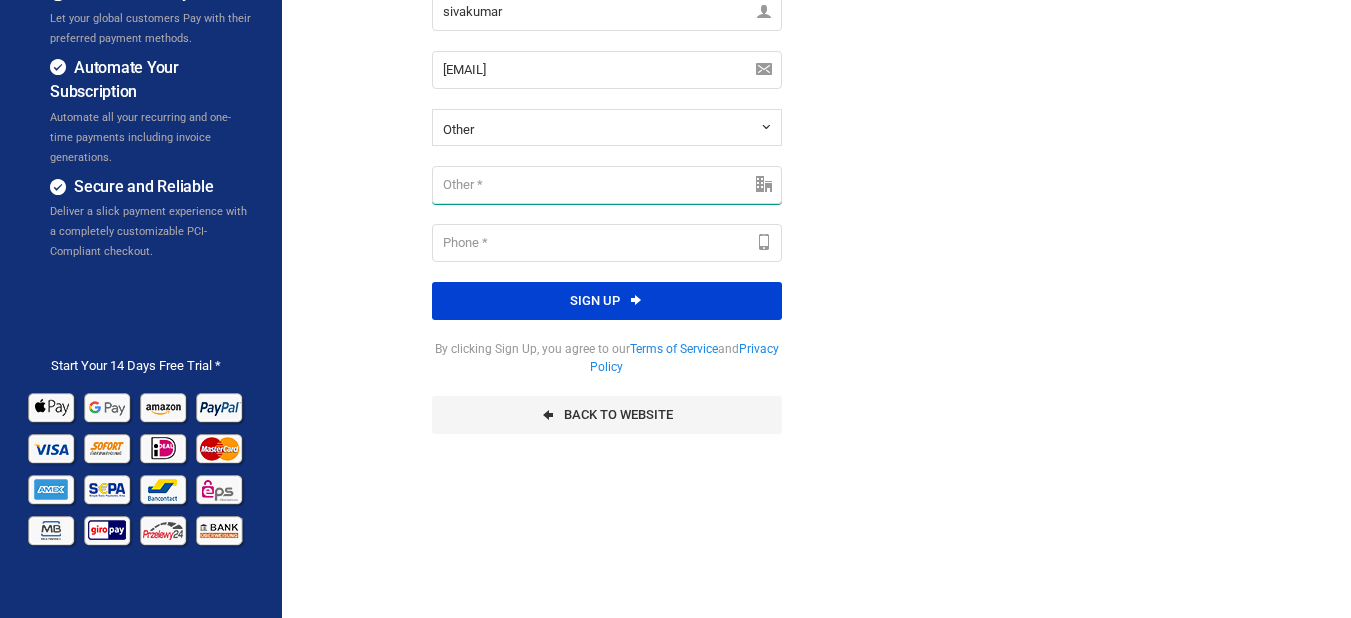 click at bounding box center [607, 185] 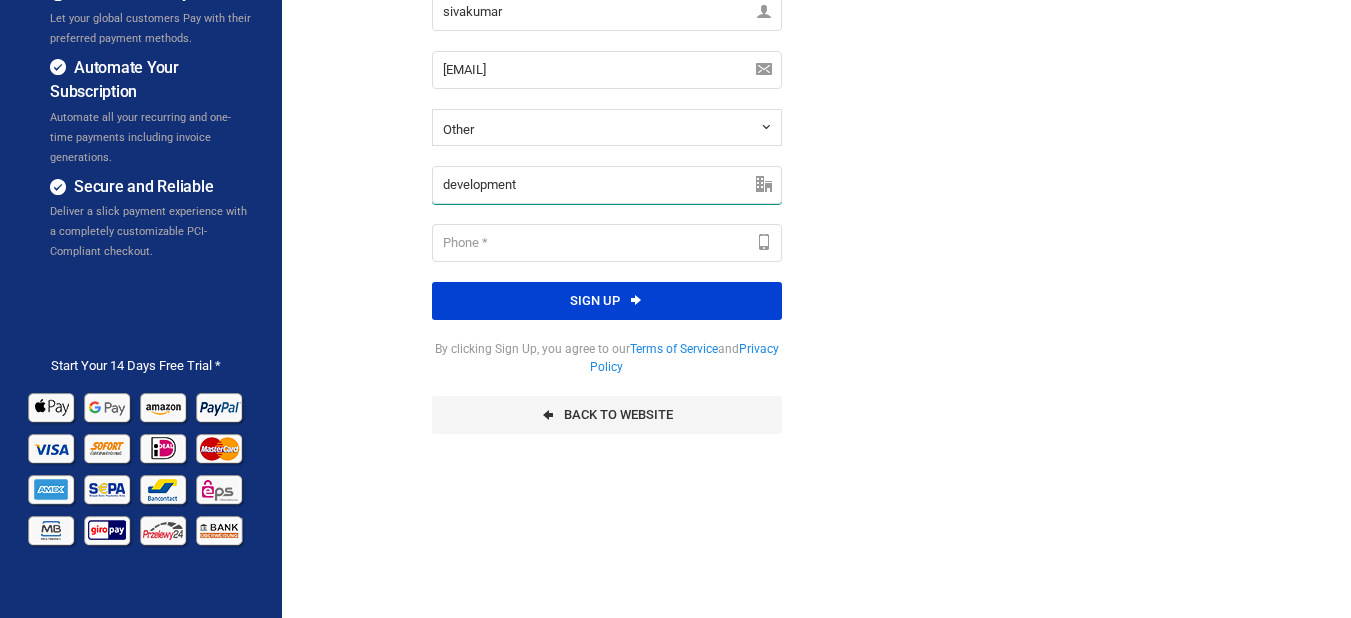 type on "development" 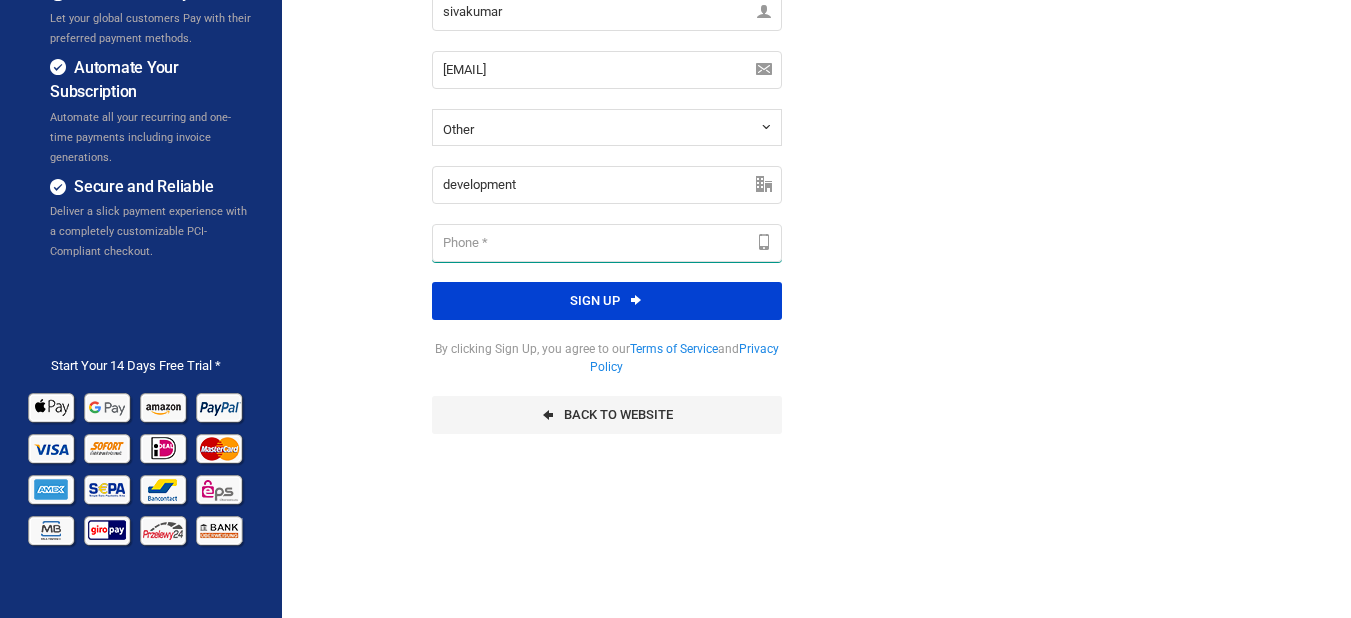 click at bounding box center [607, 243] 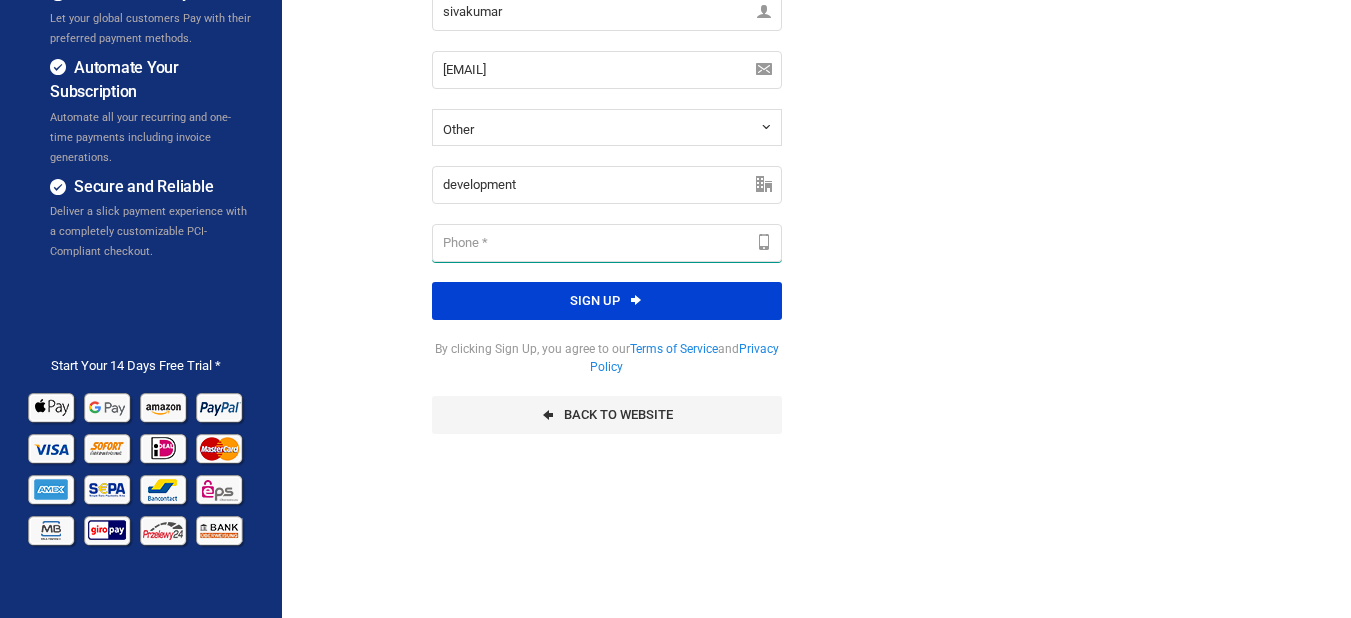 click at bounding box center [607, 243] 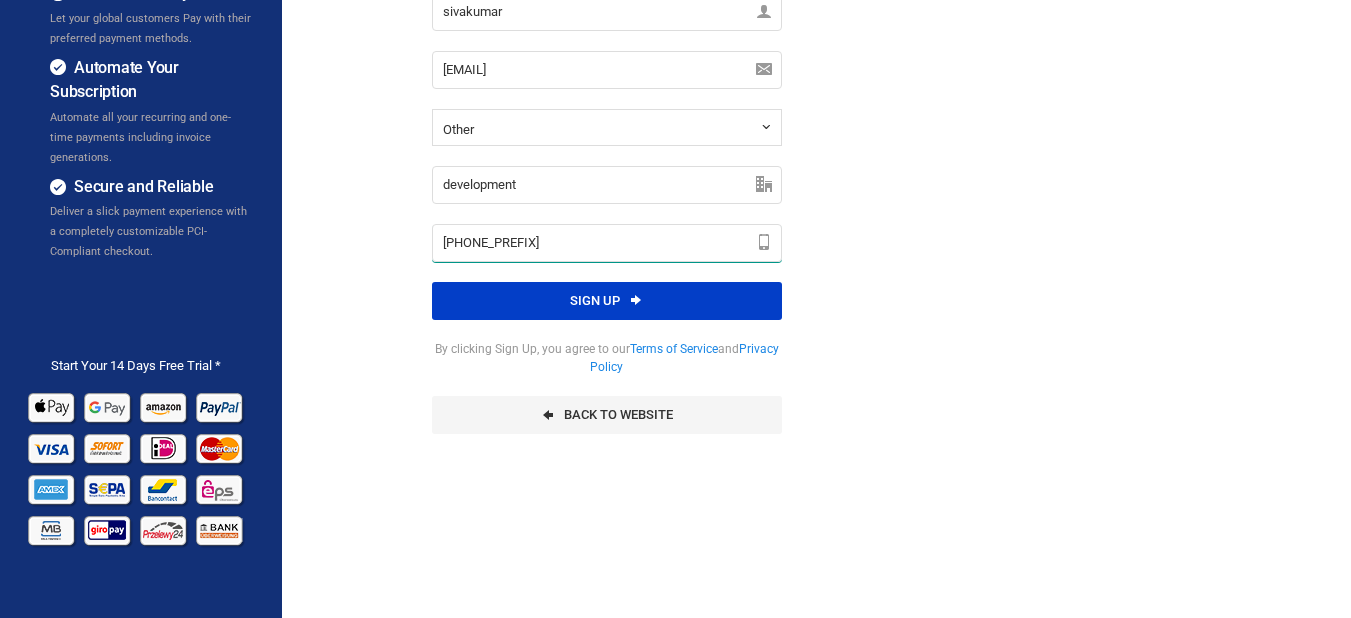 type on "9360453831" 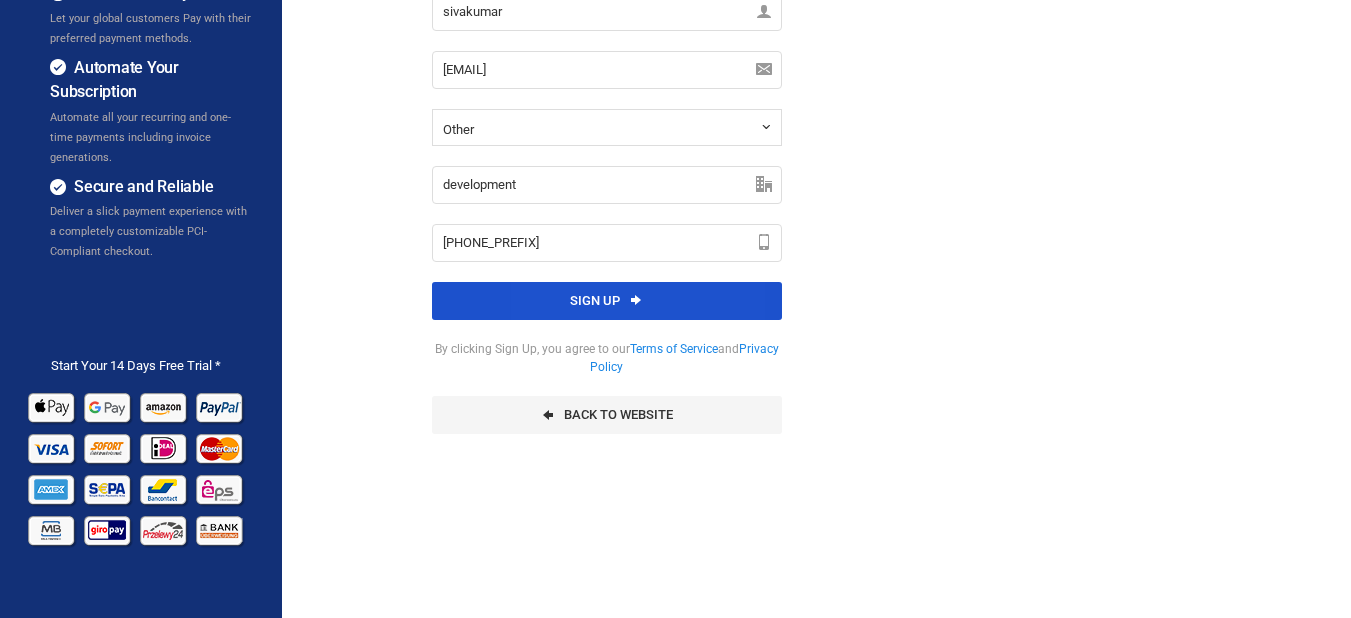 click on "Sign up" at bounding box center [607, 301] 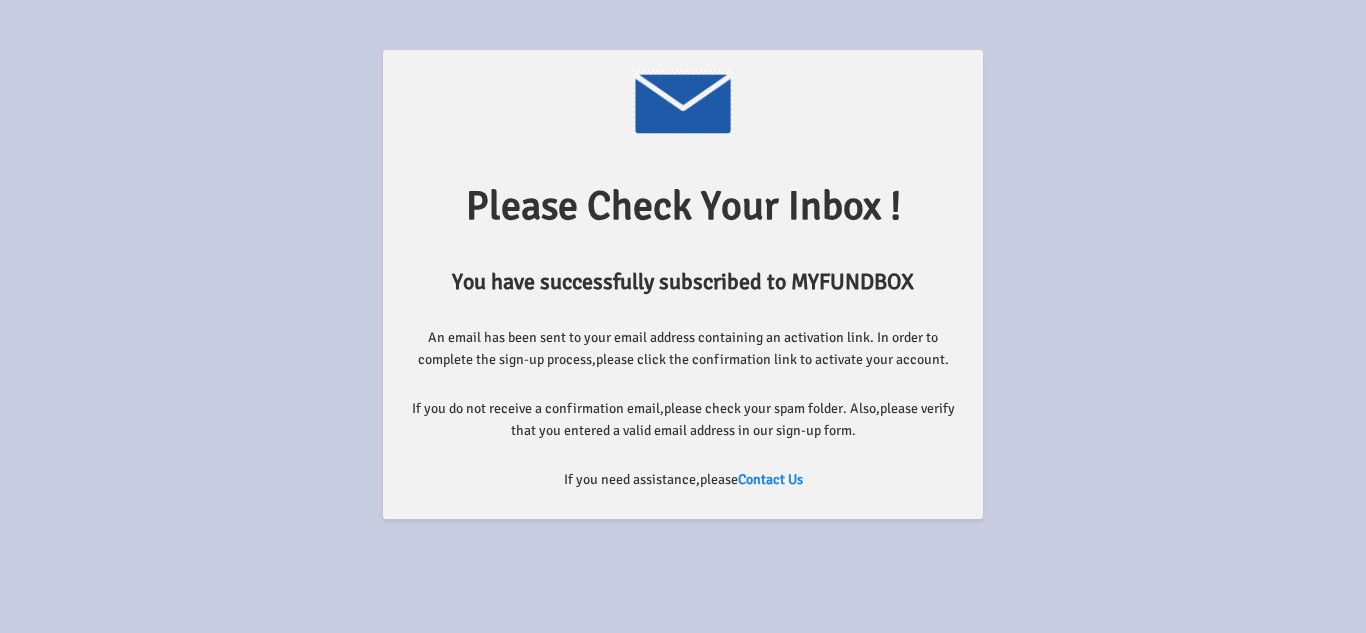 scroll, scrollTop: 0, scrollLeft: 0, axis: both 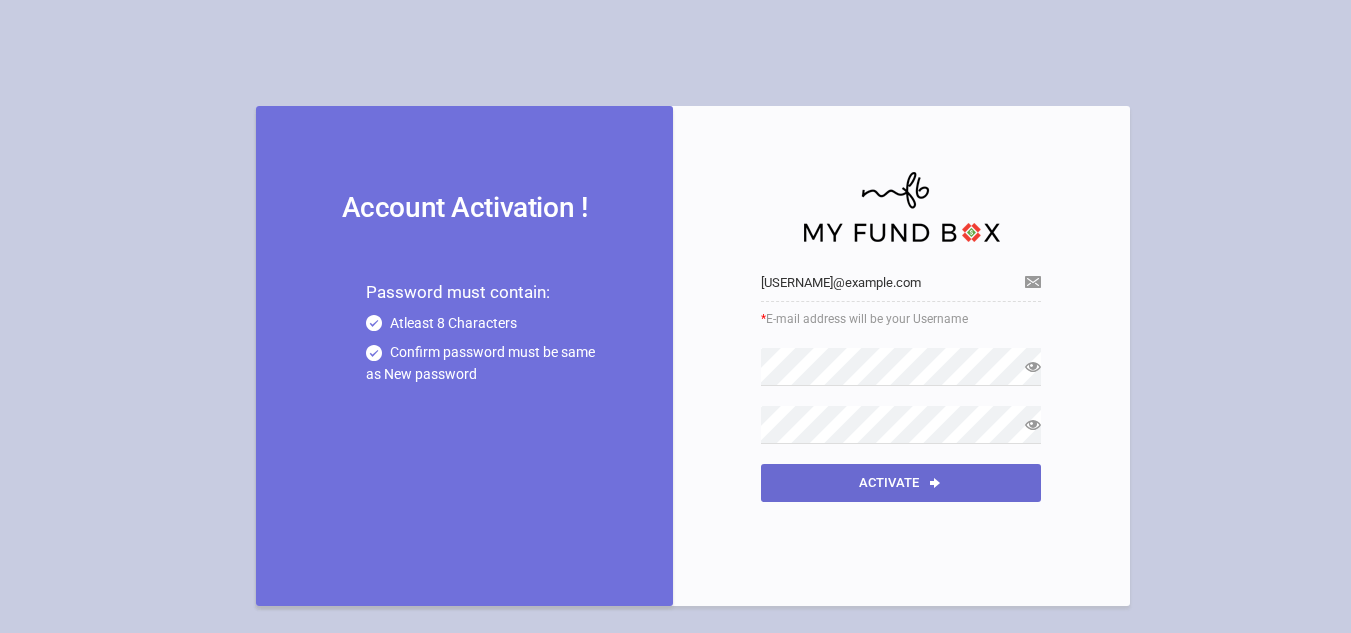 click on "Activate" at bounding box center (901, 483) 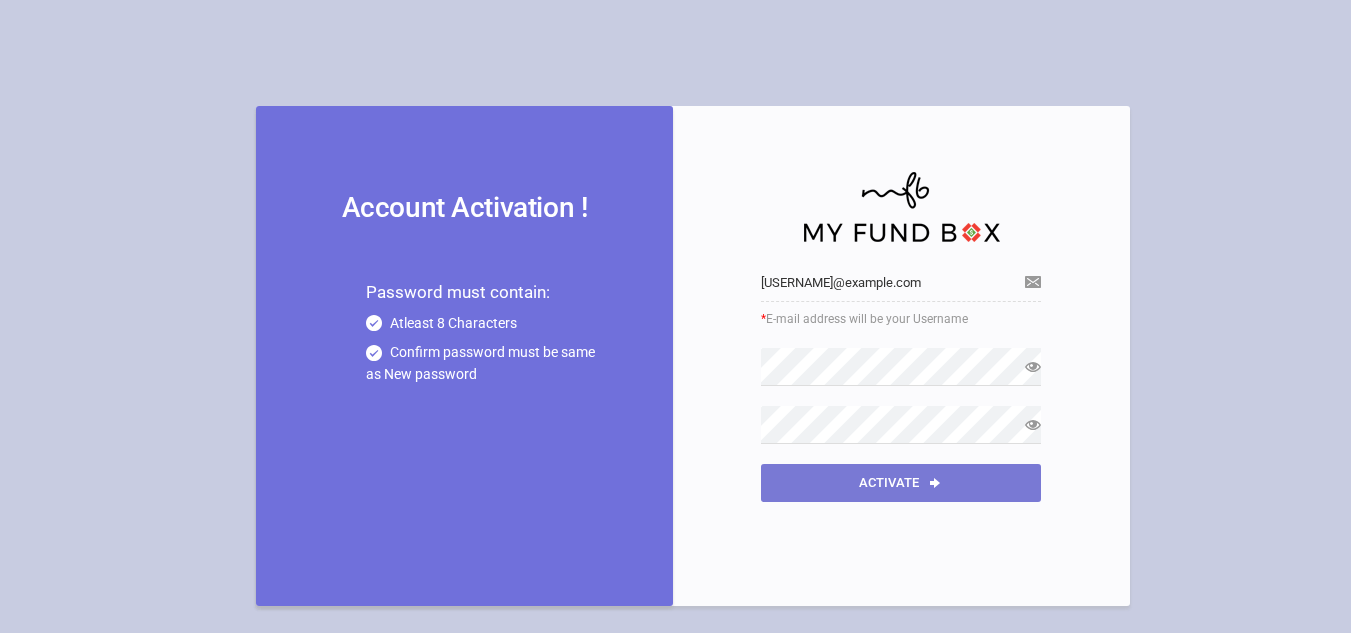 click on "Activate" at bounding box center (901, 483) 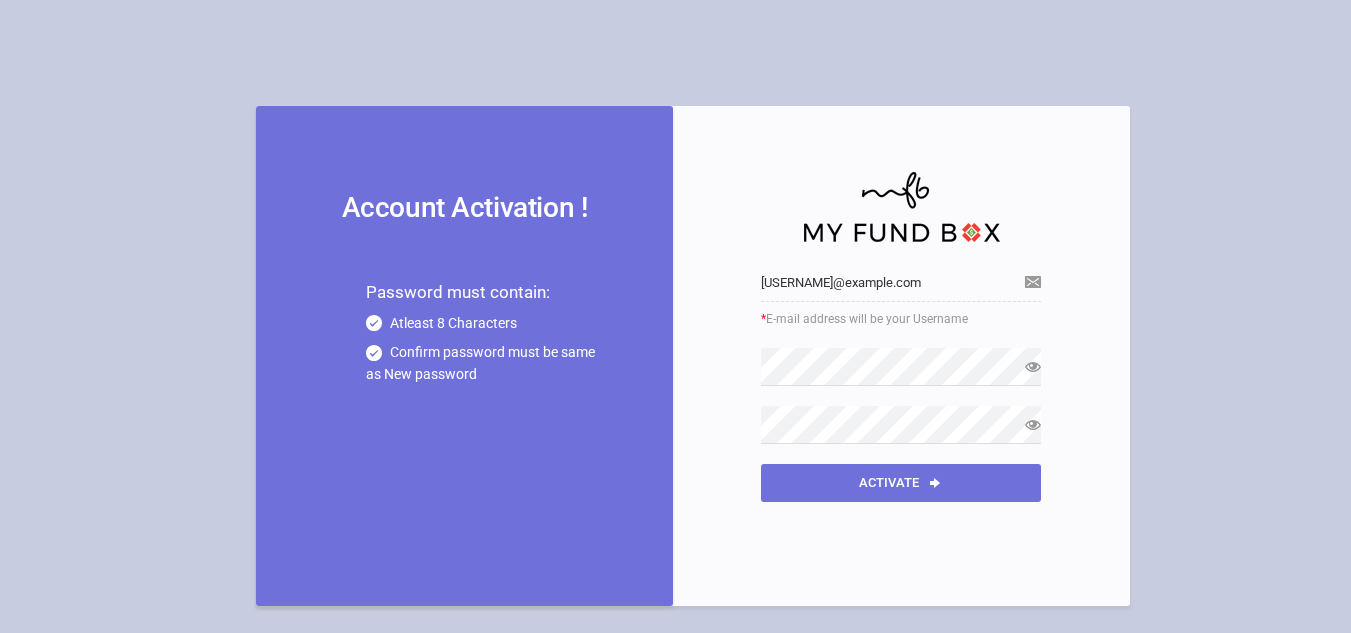 click at bounding box center (1033, 425) 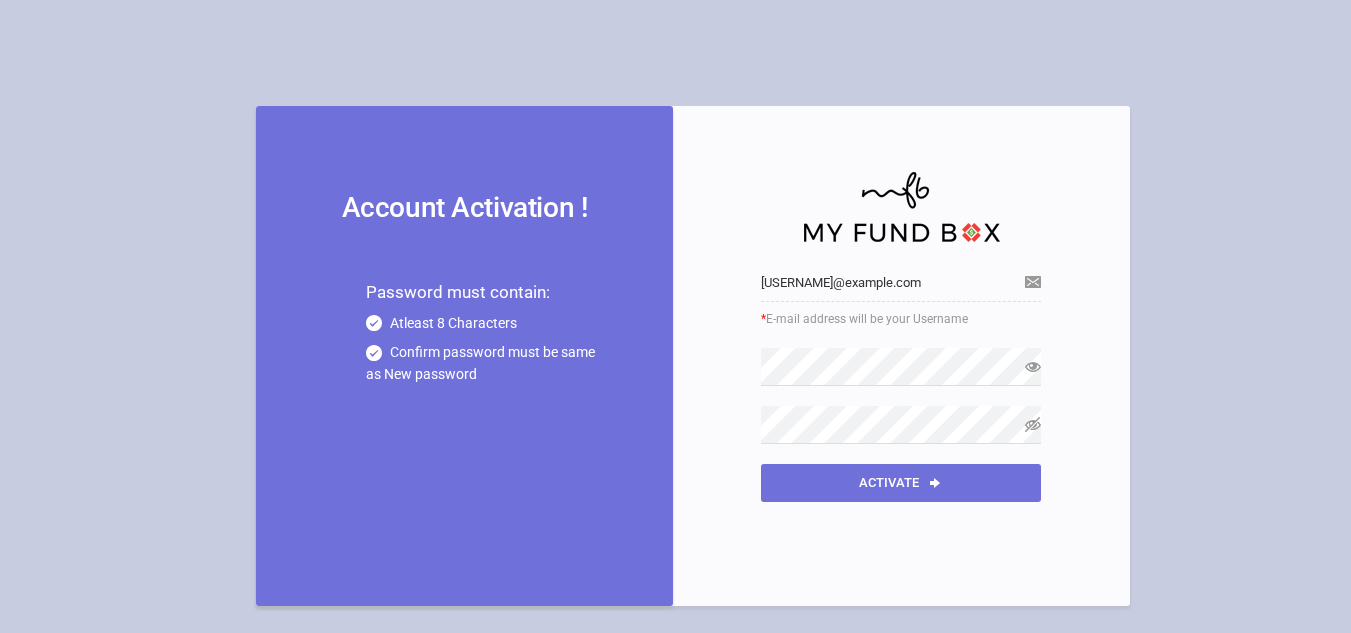 click at bounding box center [1033, 367] 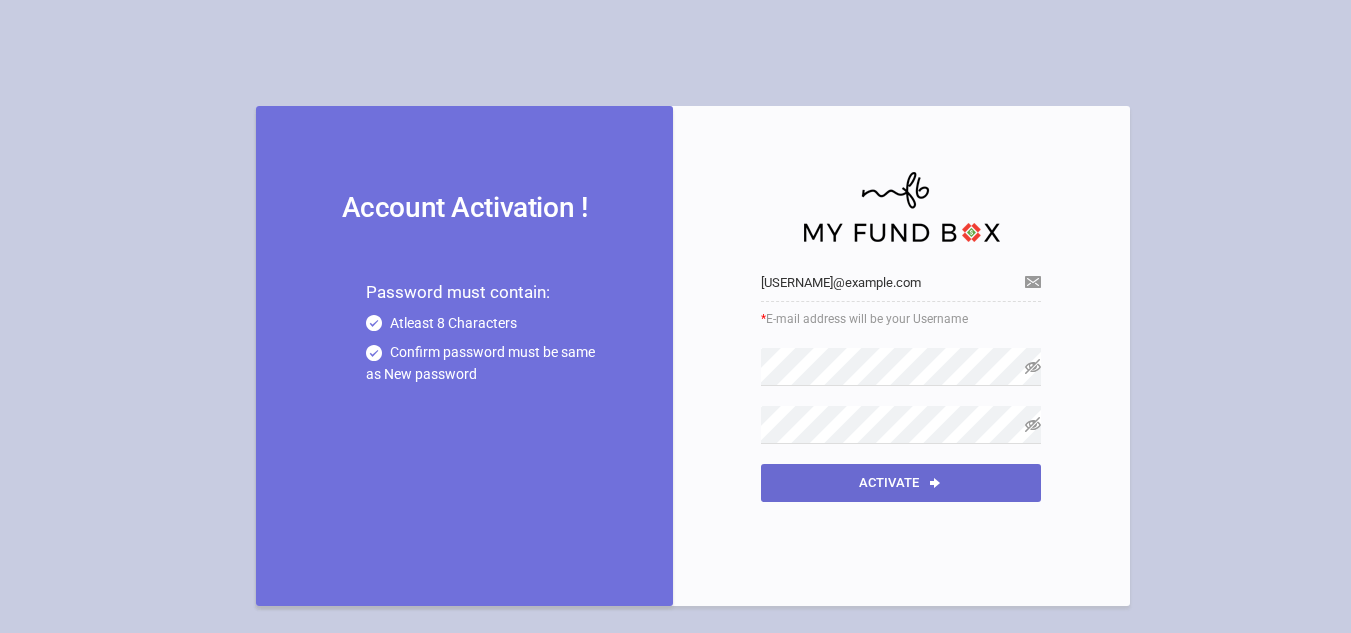 click on "Activate" at bounding box center [901, 483] 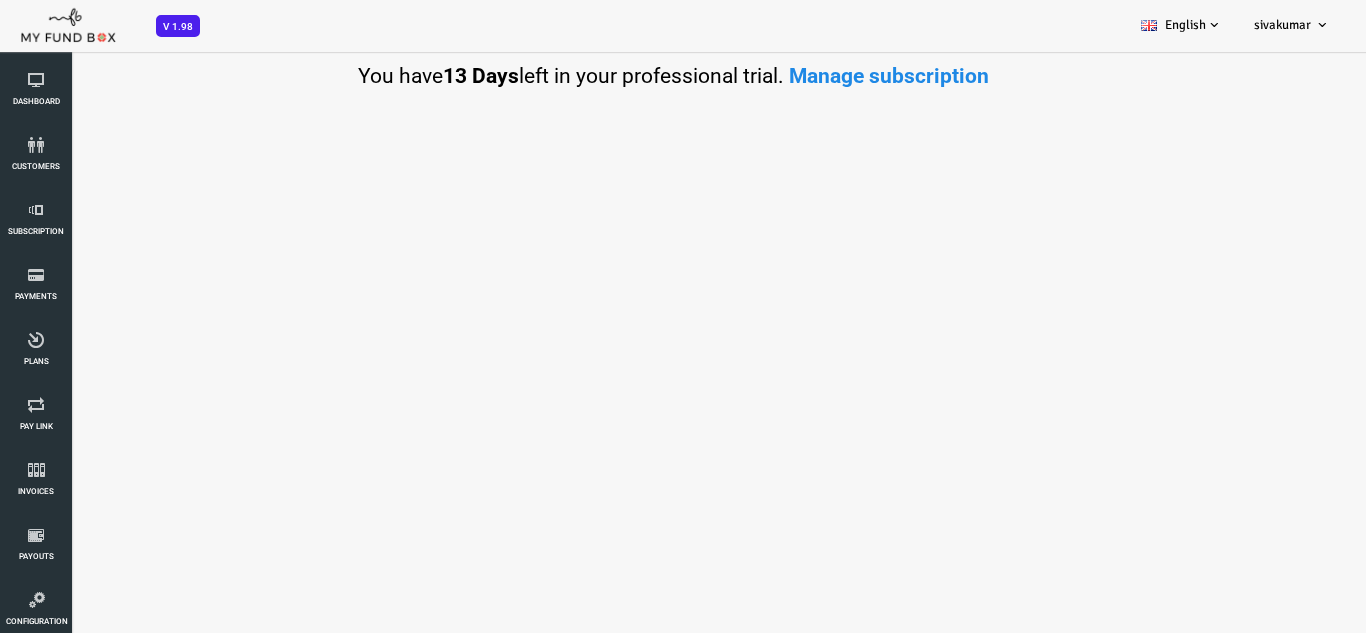 scroll, scrollTop: 0, scrollLeft: 0, axis: both 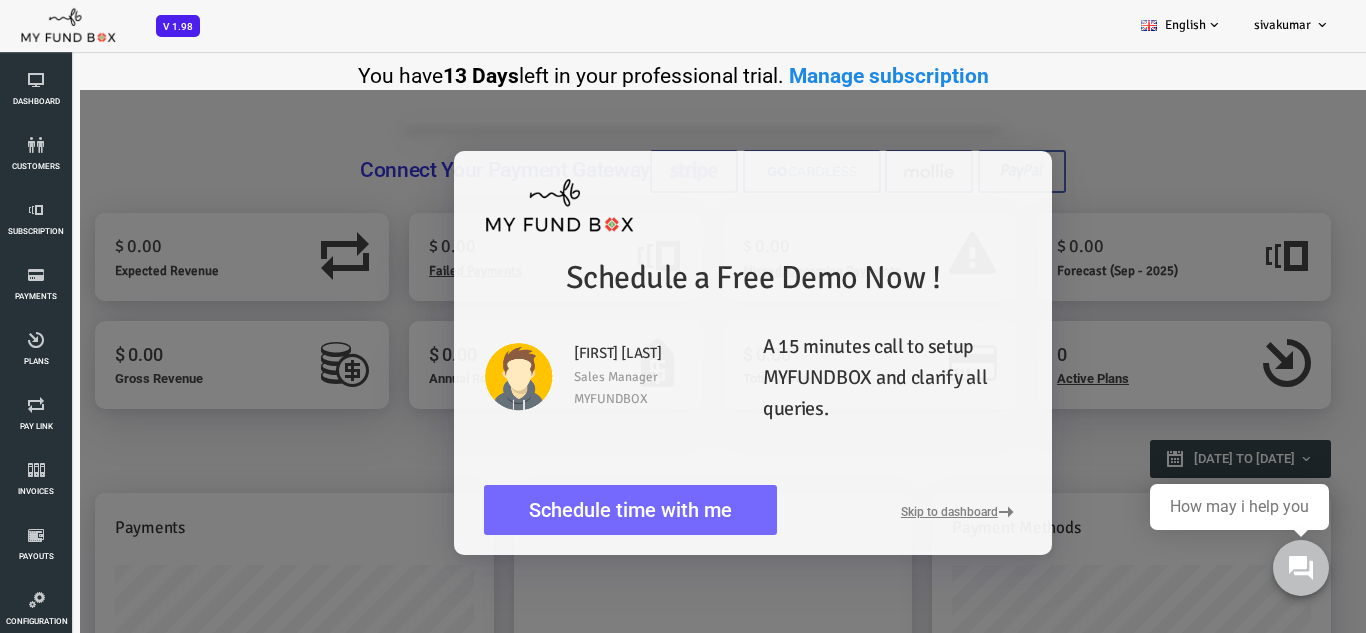 click on "Skip to dashboard" at bounding box center [884, 503] 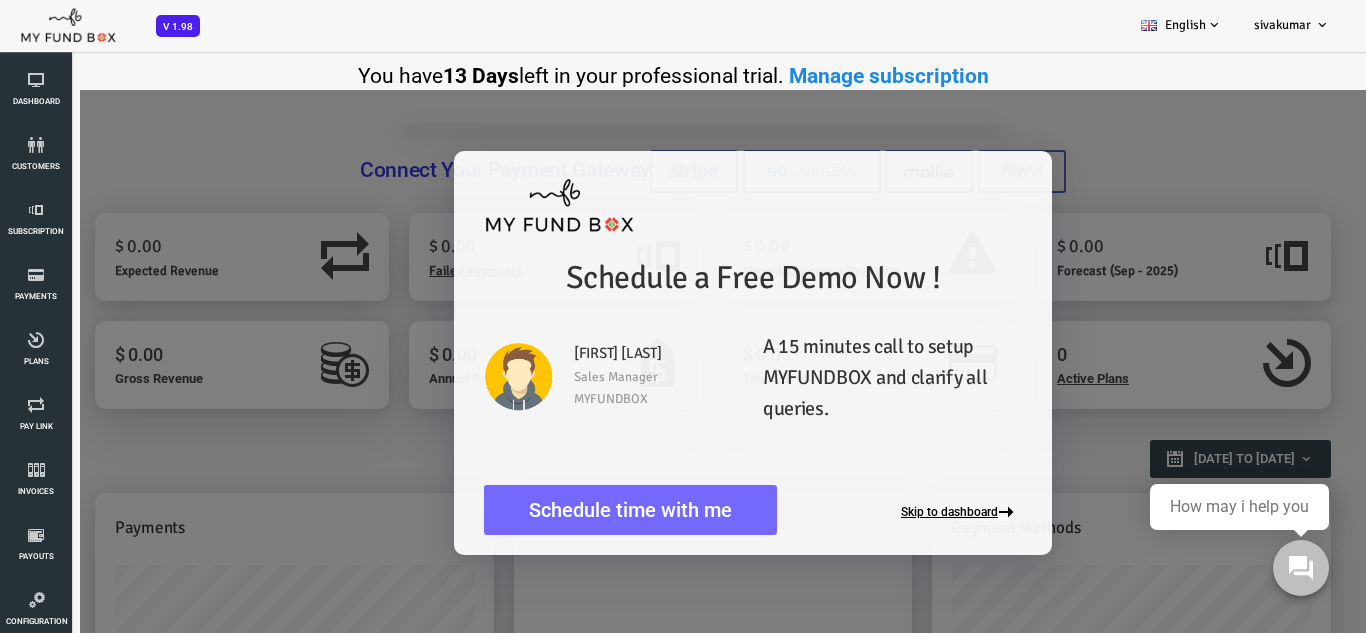 click on "Skip to dashboard" at bounding box center (906, 513) 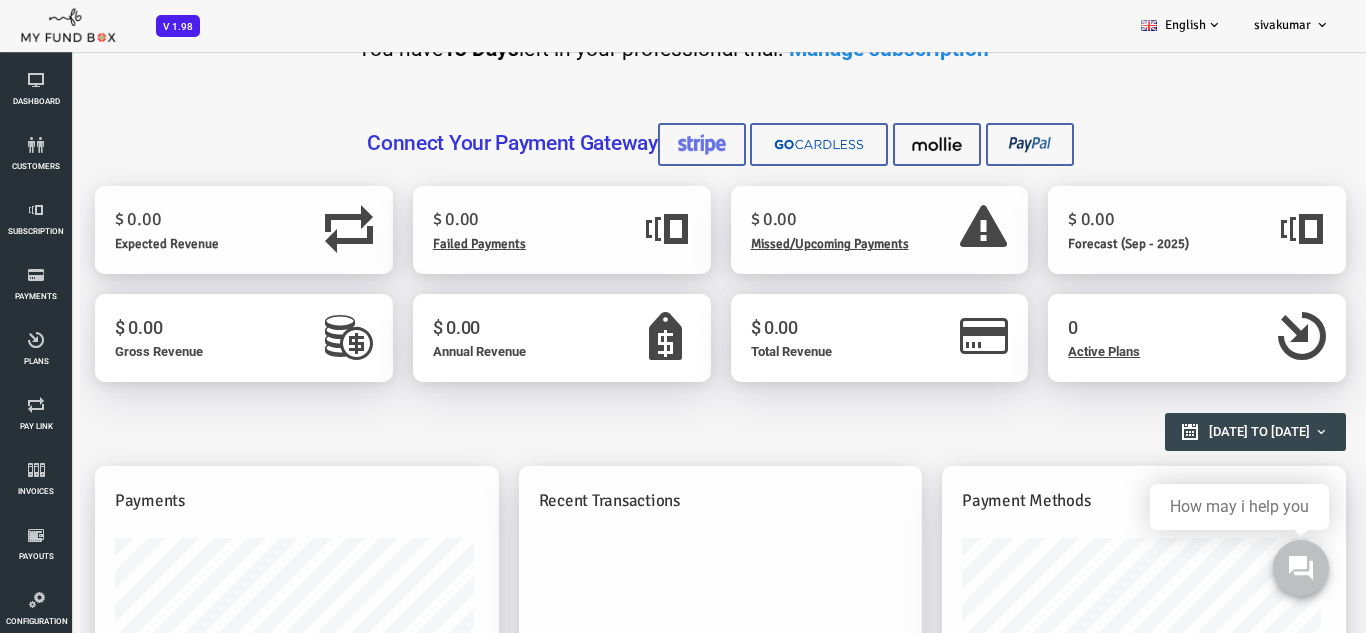scroll, scrollTop: 0, scrollLeft: 0, axis: both 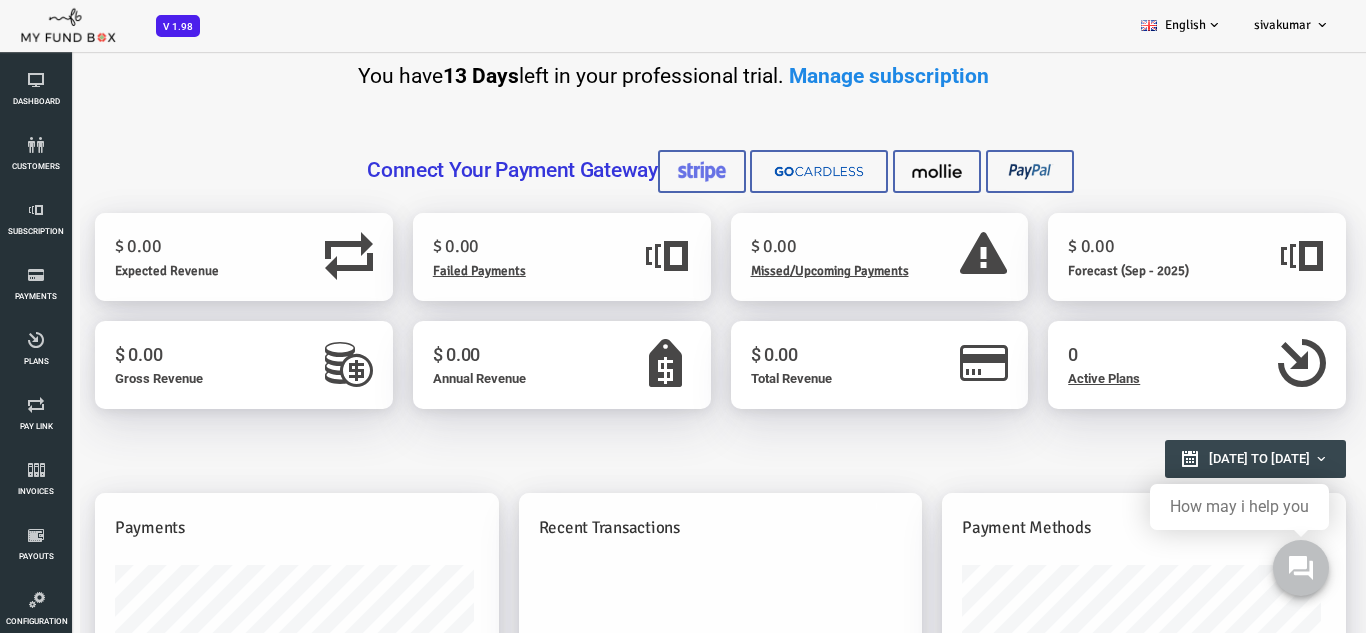click on "You have   13 Days    left in your professional trial.
Manage subscription" at bounding box center [673, 75] 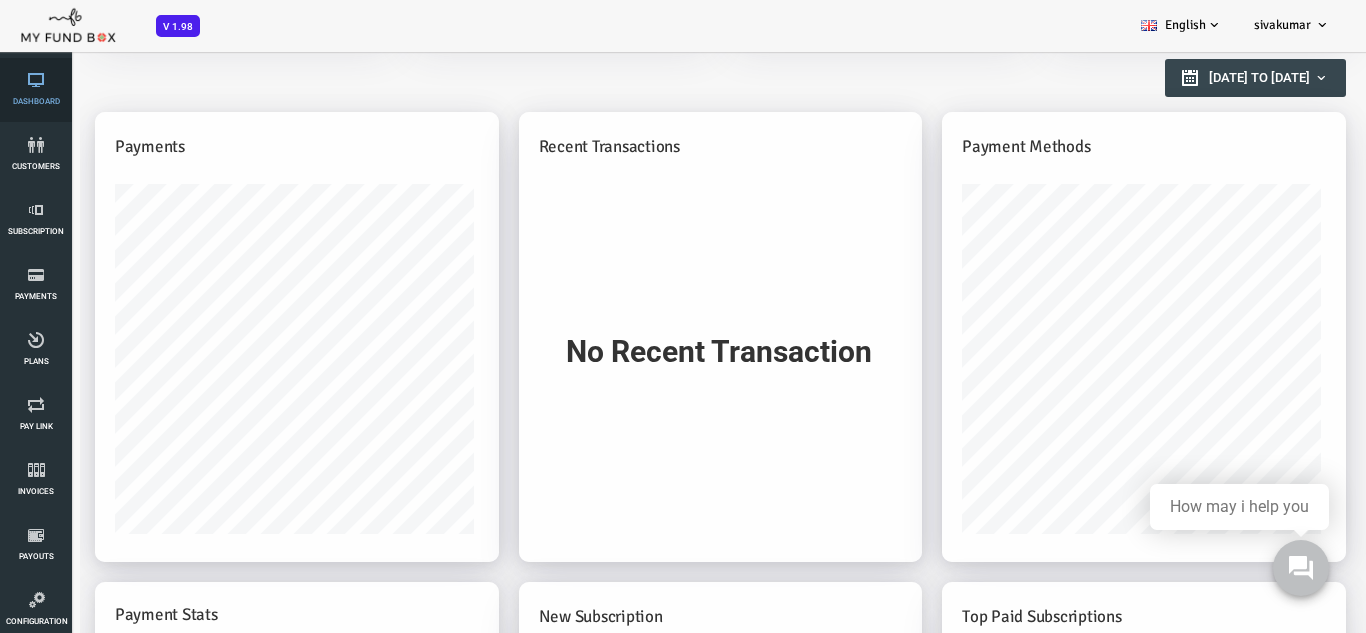 scroll, scrollTop: 400, scrollLeft: 0, axis: vertical 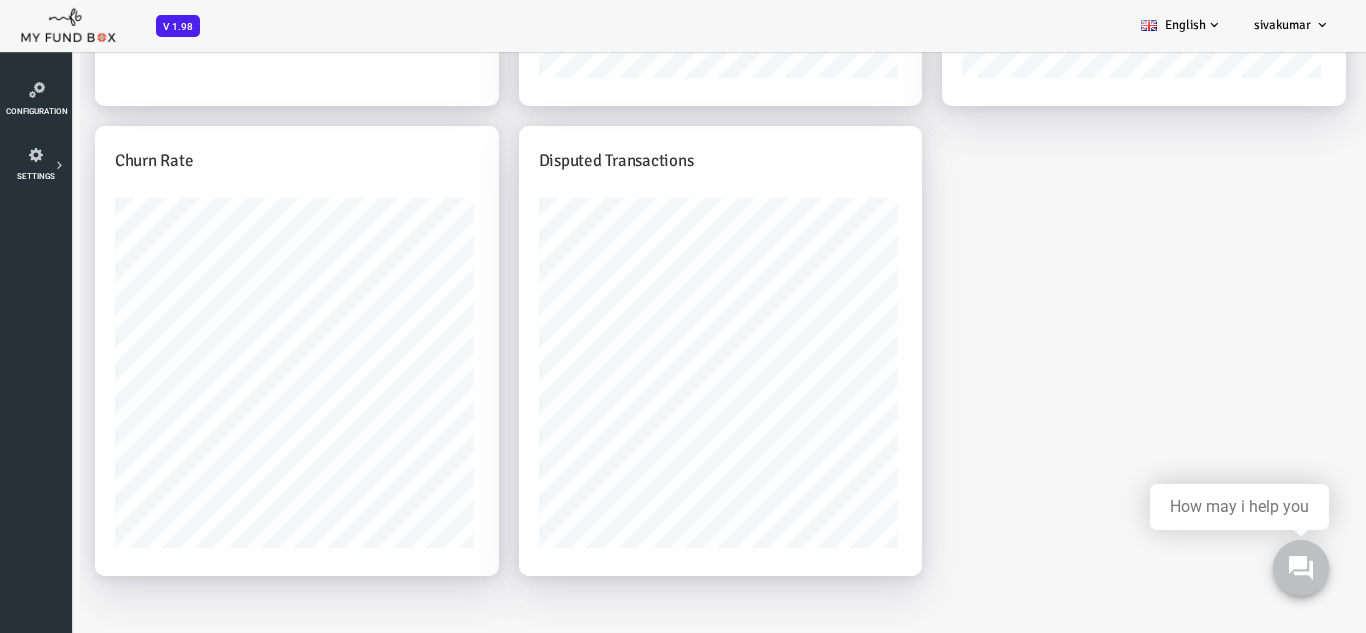 click at bounding box center (68, 23) 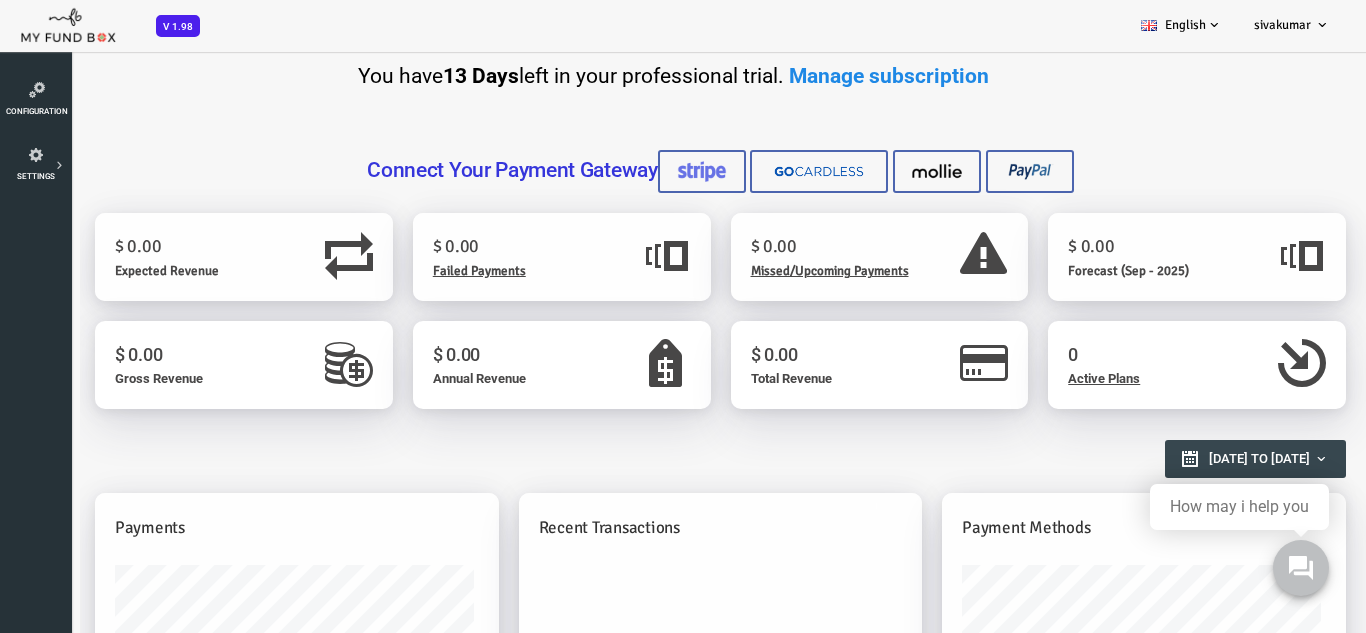 click at bounding box center [68, 23] 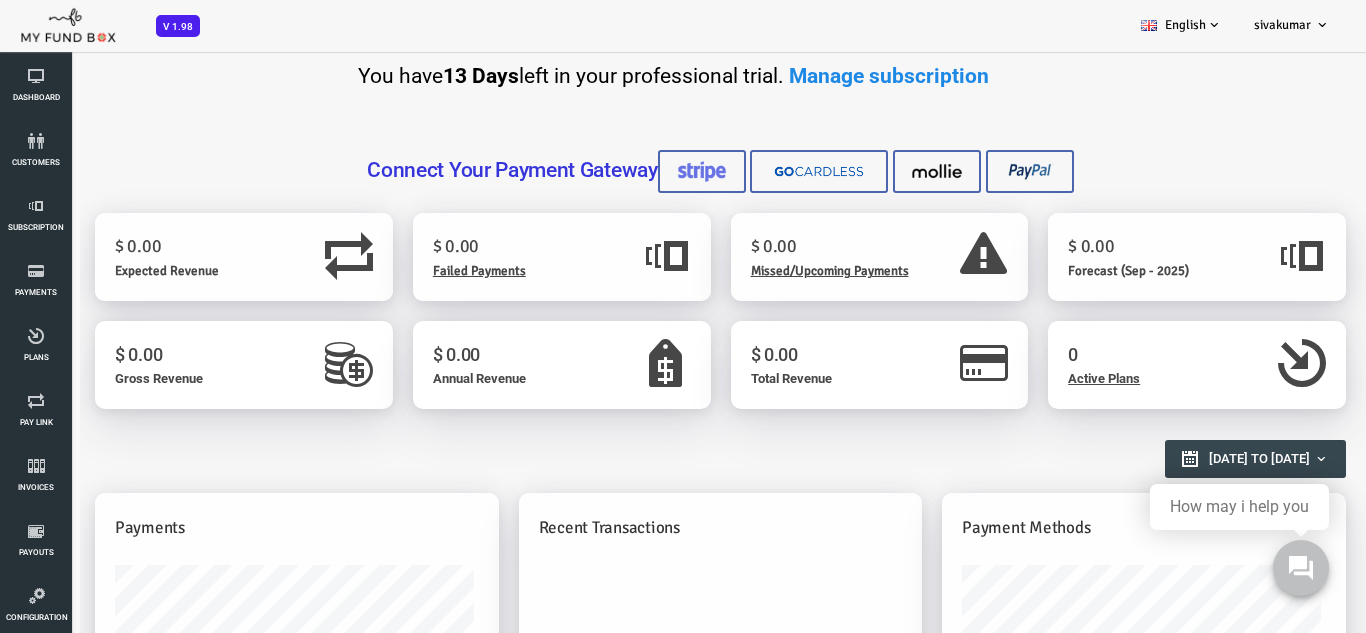 scroll, scrollTop: 0, scrollLeft: 0, axis: both 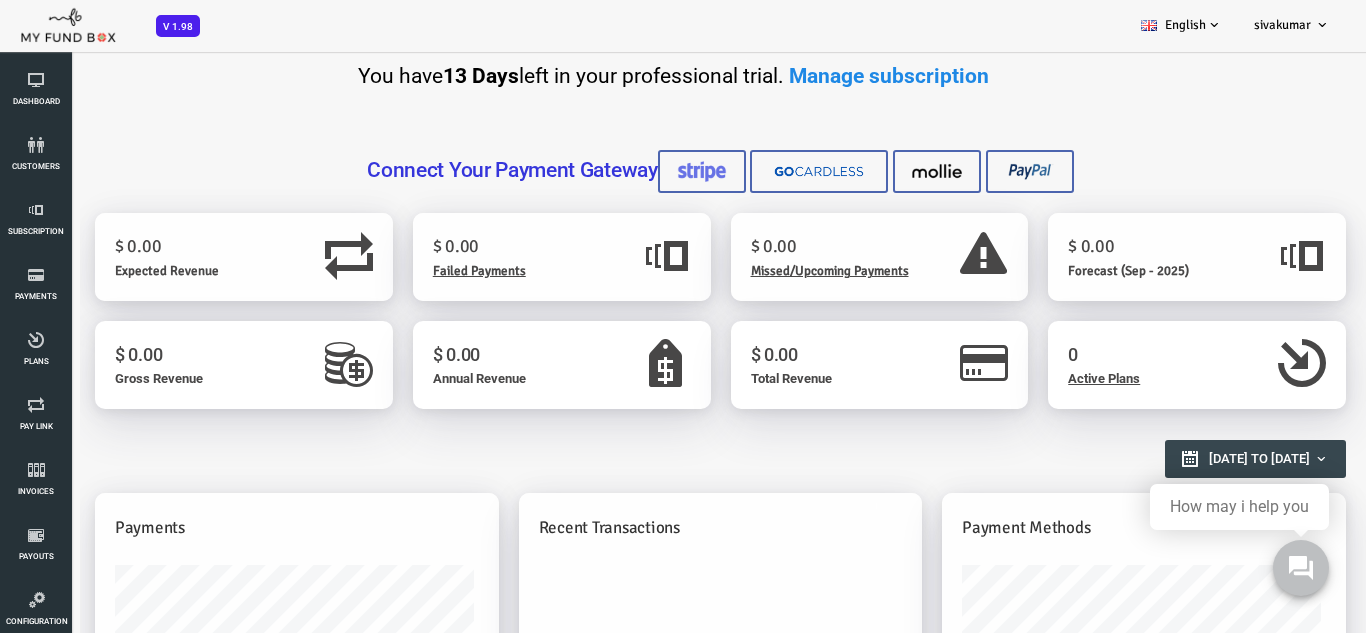 click at bounding box center (68, 23) 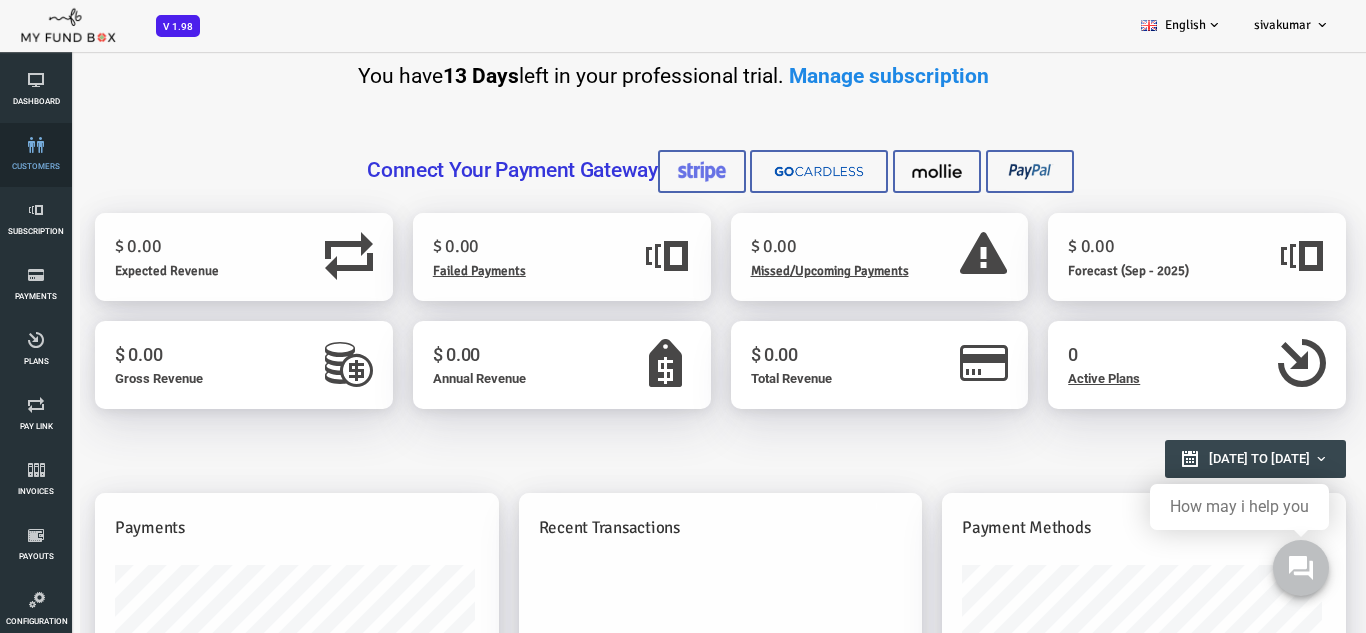 click on "customers" at bounding box center [36, 155] 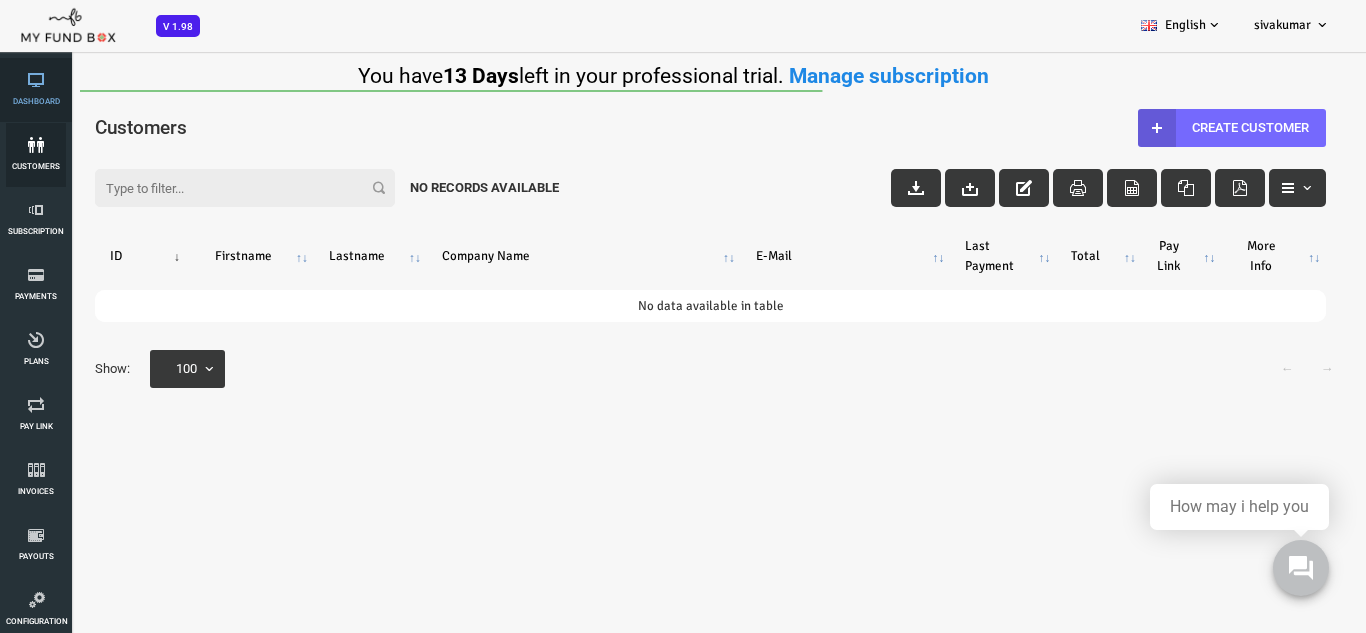 scroll, scrollTop: 0, scrollLeft: 0, axis: both 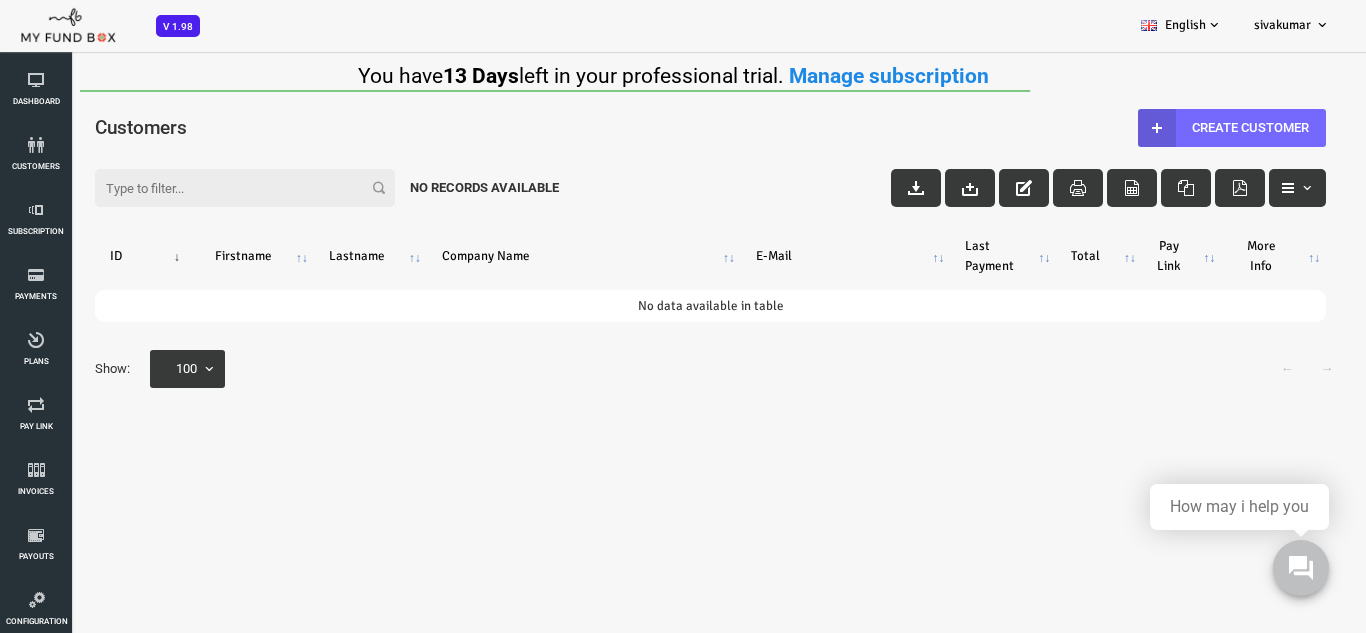 click on "100" at bounding box center [140, 369] 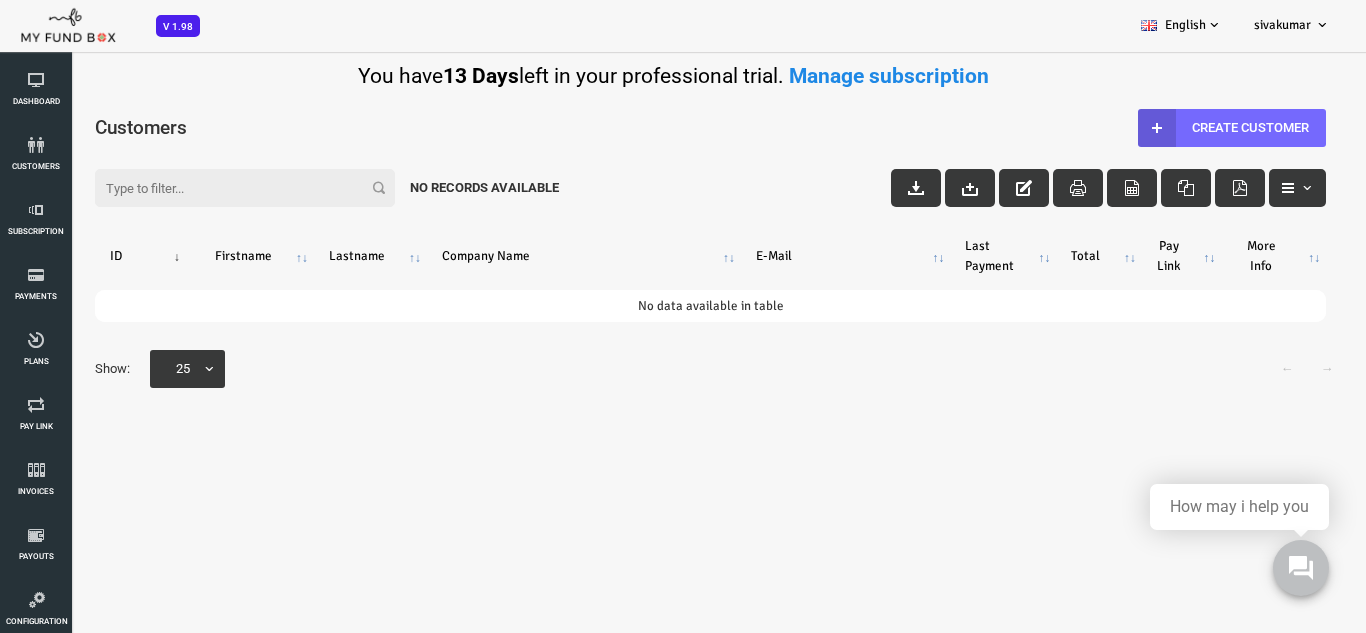 click at bounding box center (121, 379) 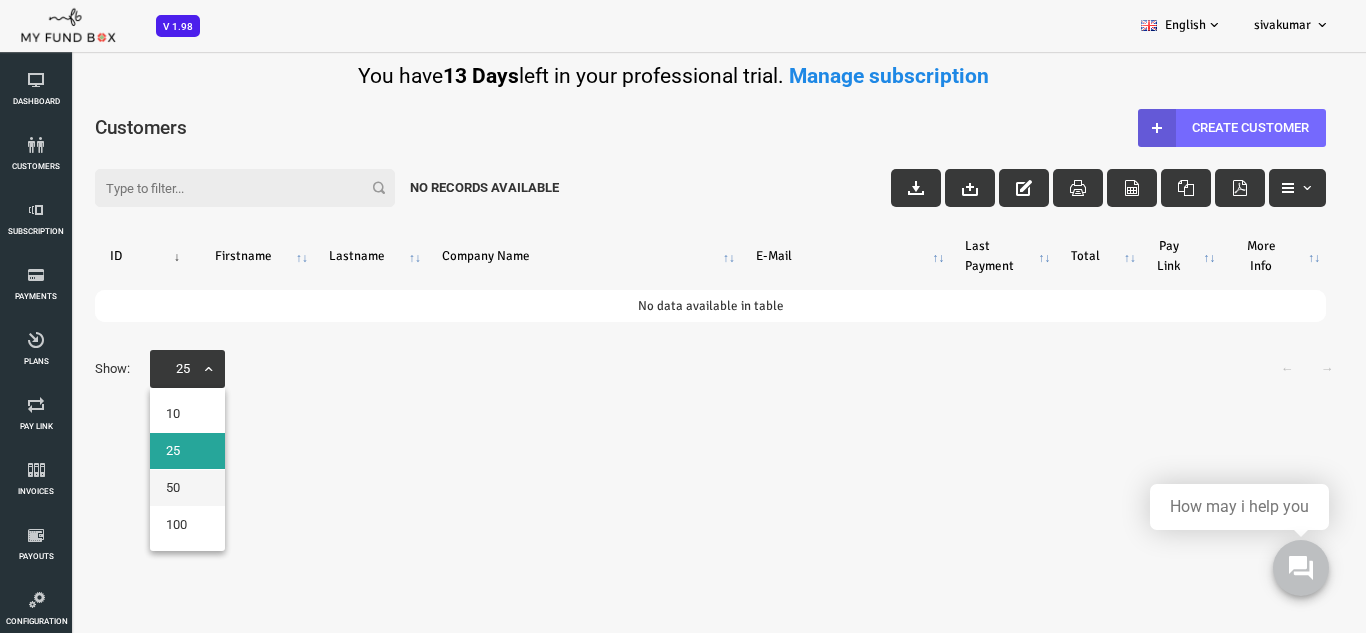 select on "100" 